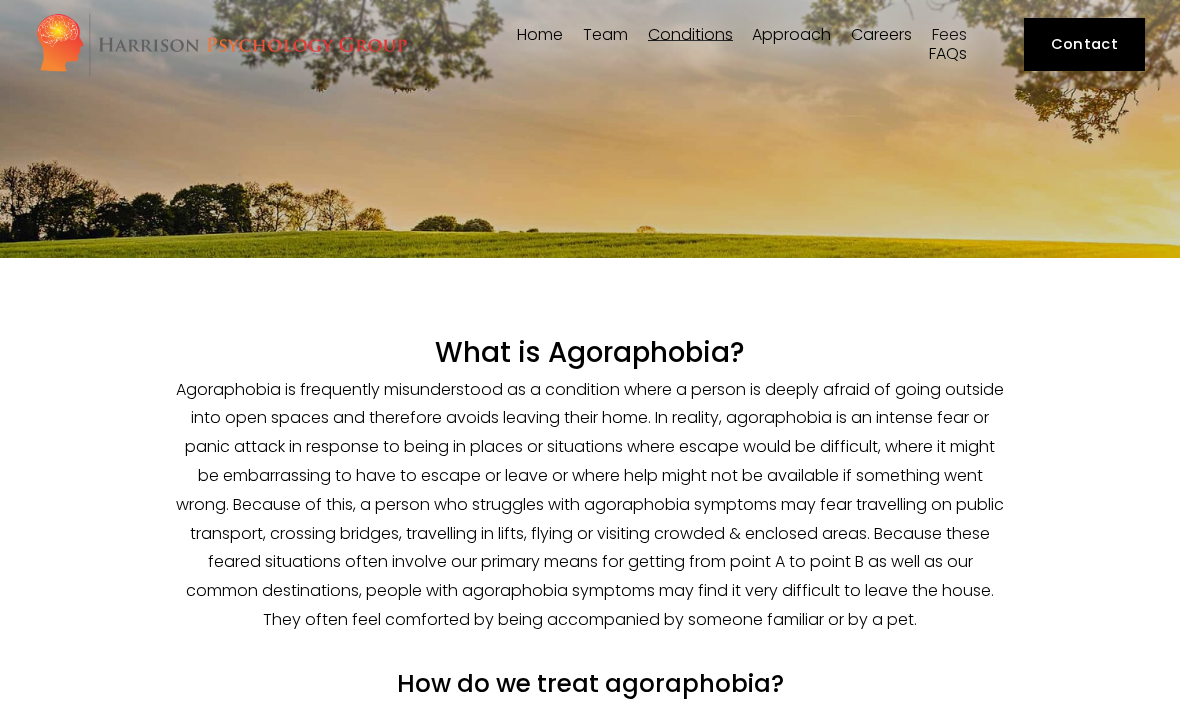 scroll, scrollTop: 0, scrollLeft: 0, axis: both 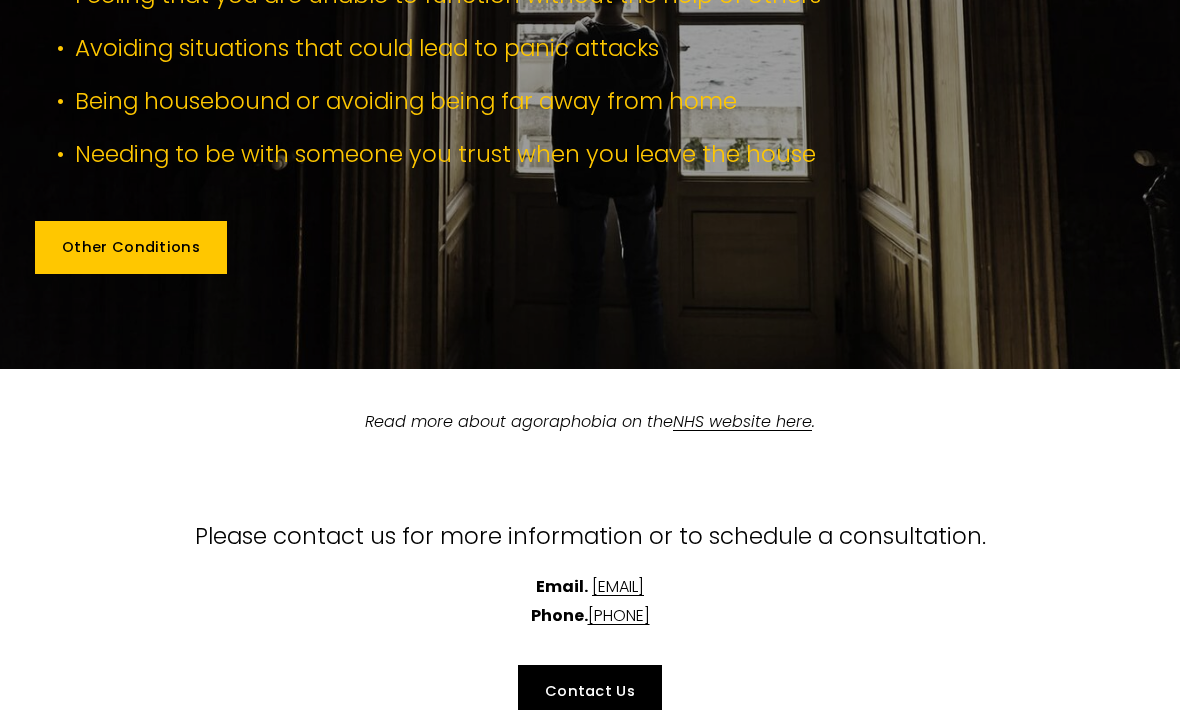 click on "Other Conditions" at bounding box center [130, 247] 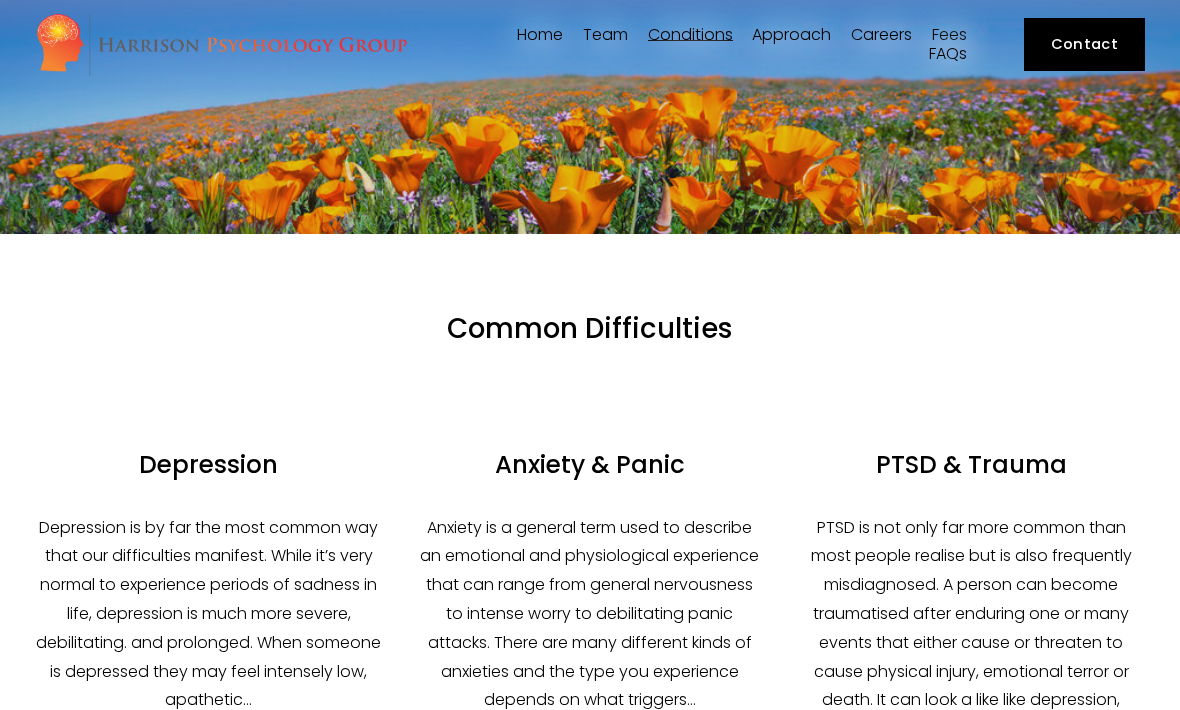 scroll, scrollTop: 0, scrollLeft: 0, axis: both 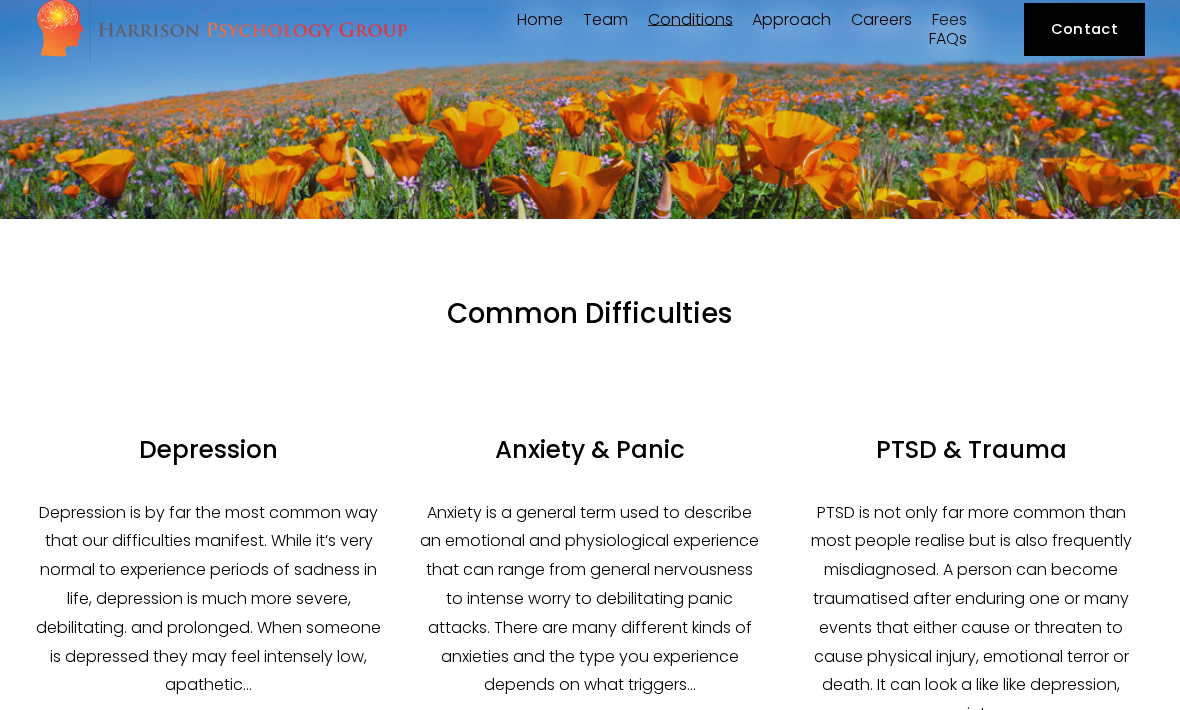 click on "Dr Angharad Vaughan" at bounding box center (0, 0) 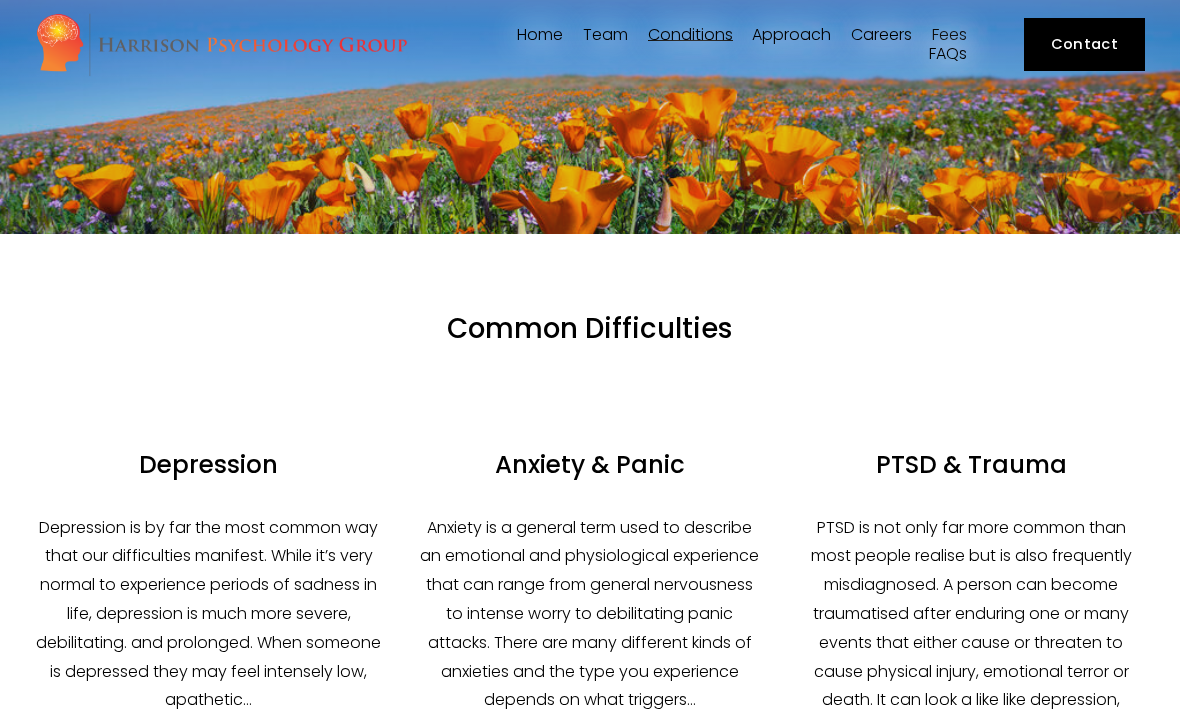 scroll, scrollTop: 15, scrollLeft: 0, axis: vertical 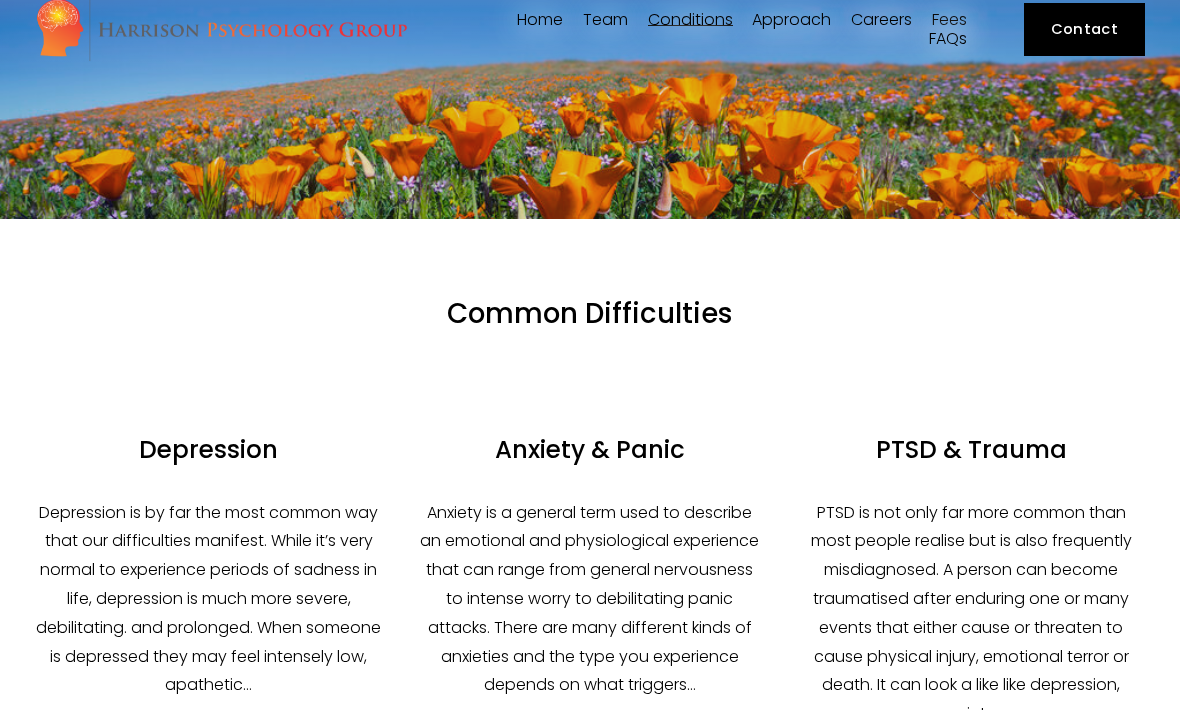 click on "Matei Dudu" at bounding box center [0, 0] 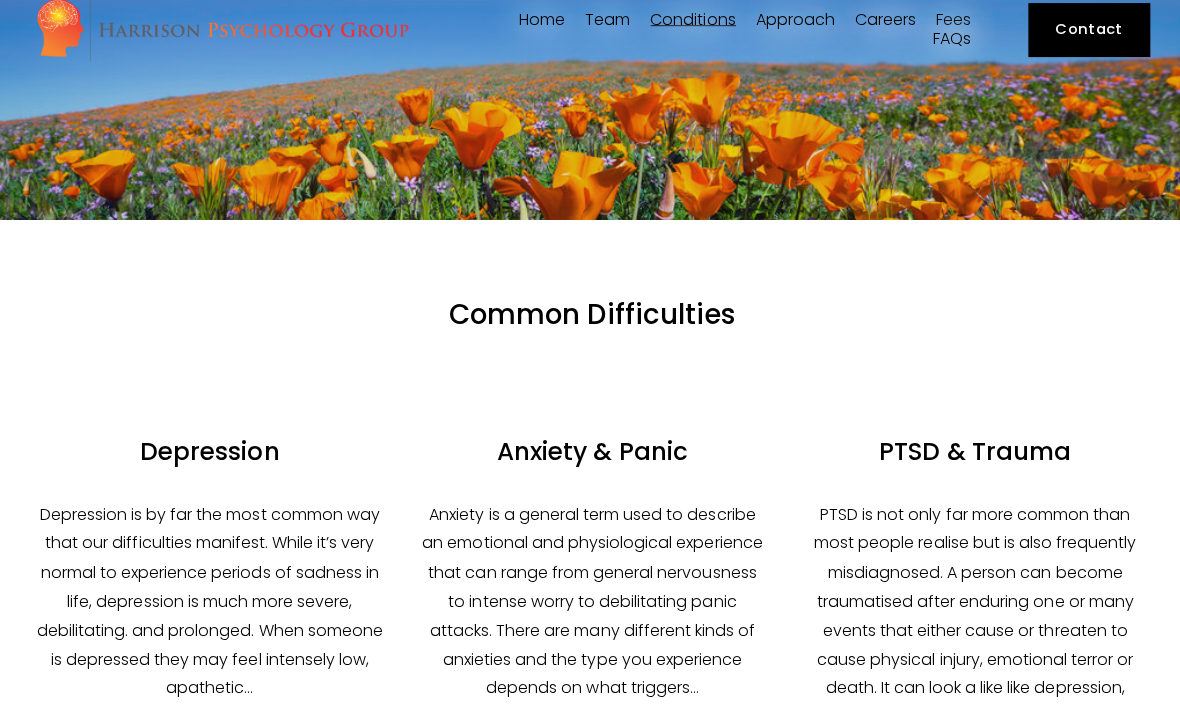 click on "Dr [LAST]" at bounding box center [0, 0] 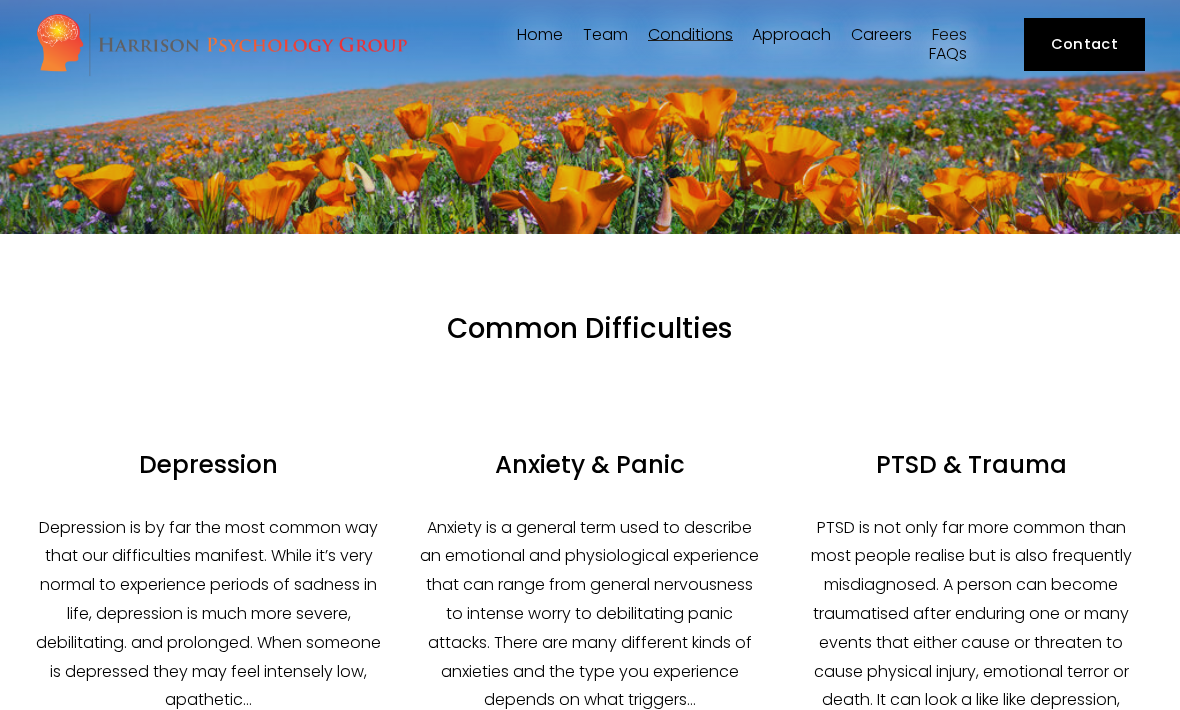 scroll, scrollTop: 11, scrollLeft: 0, axis: vertical 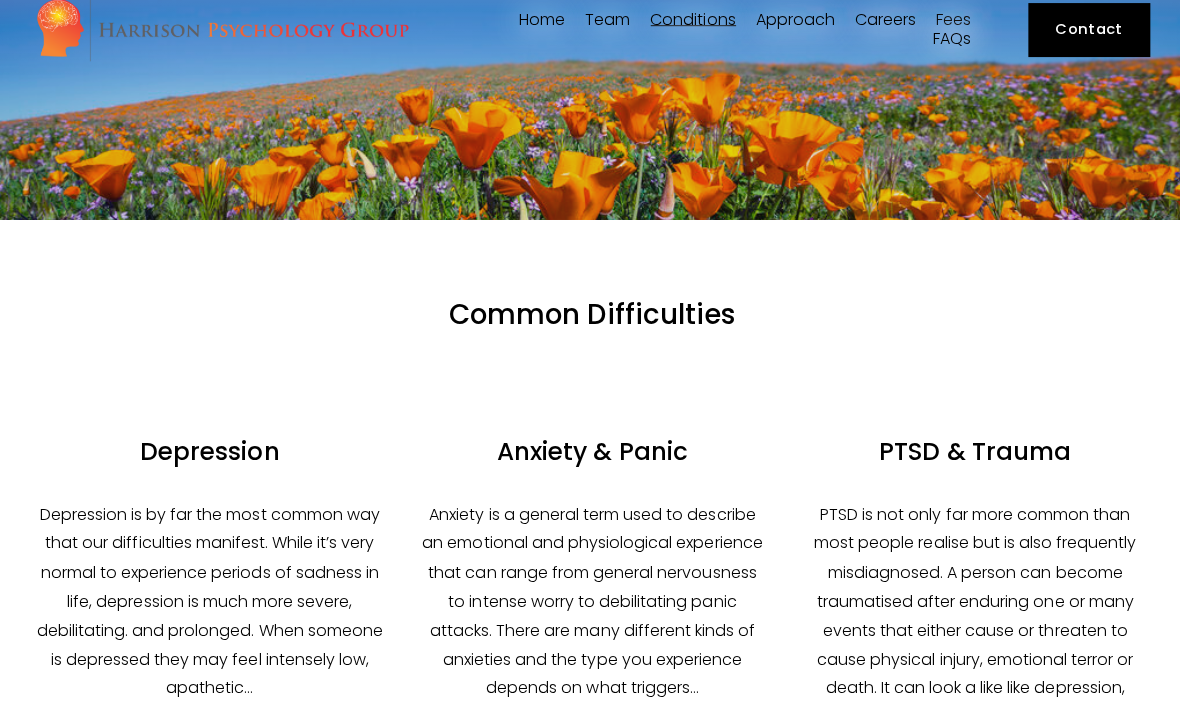 click on "[FIRST] [LAST]" at bounding box center [0, 0] 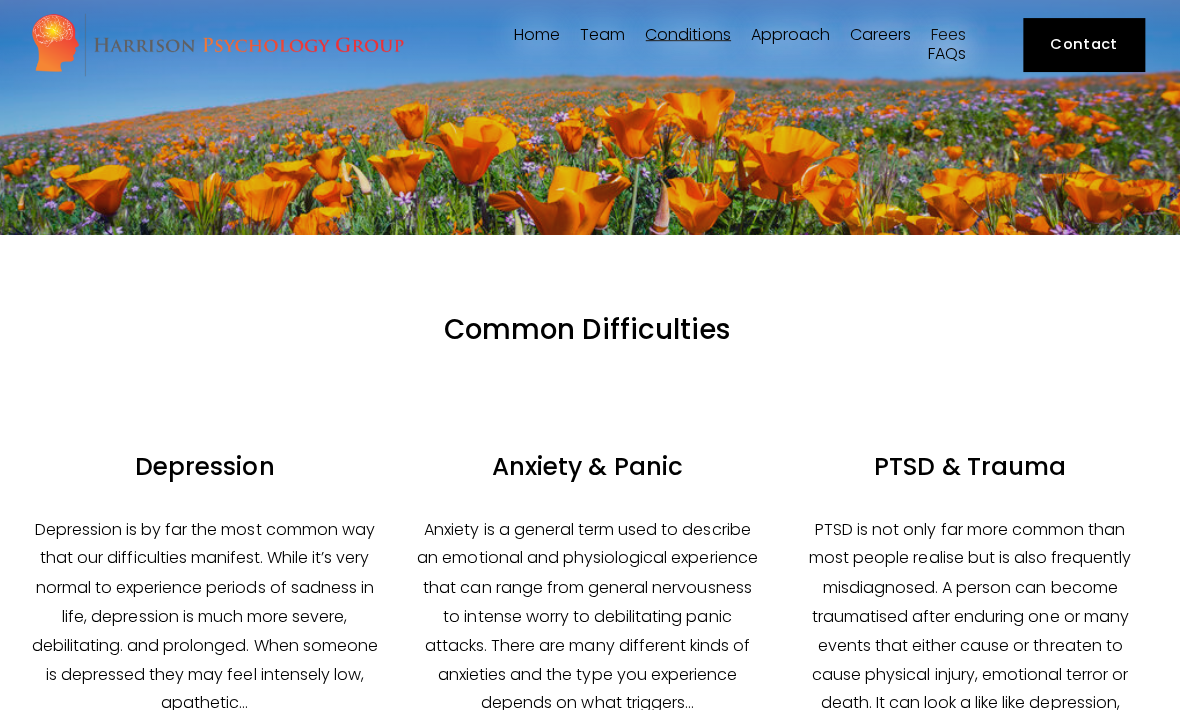 click on "Dr [LAST]" at bounding box center (0, 0) 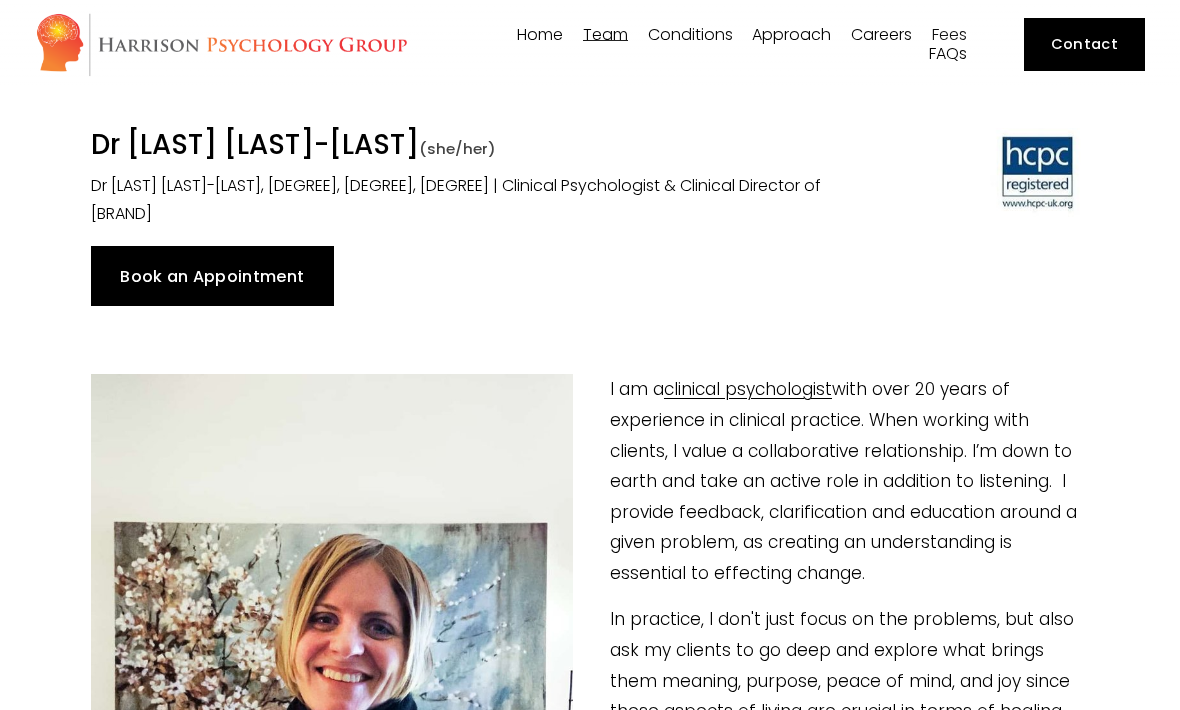 scroll, scrollTop: 0, scrollLeft: 0, axis: both 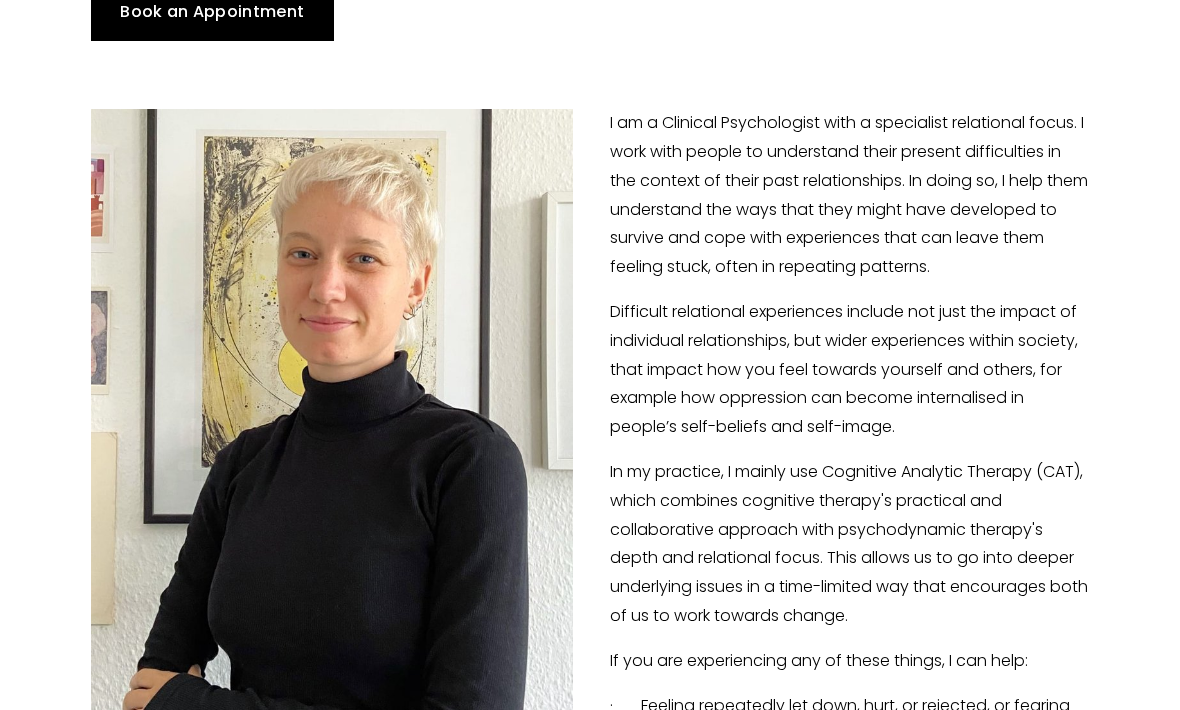 click on "Dr [LAST] [LAST] (they/them) Dr [LAST] [LAST] (DClinPsy, BSc) is a Clinical Psychologist at [COMPANY], [CITY]
Book an Appointment" at bounding box center [590, 2233] 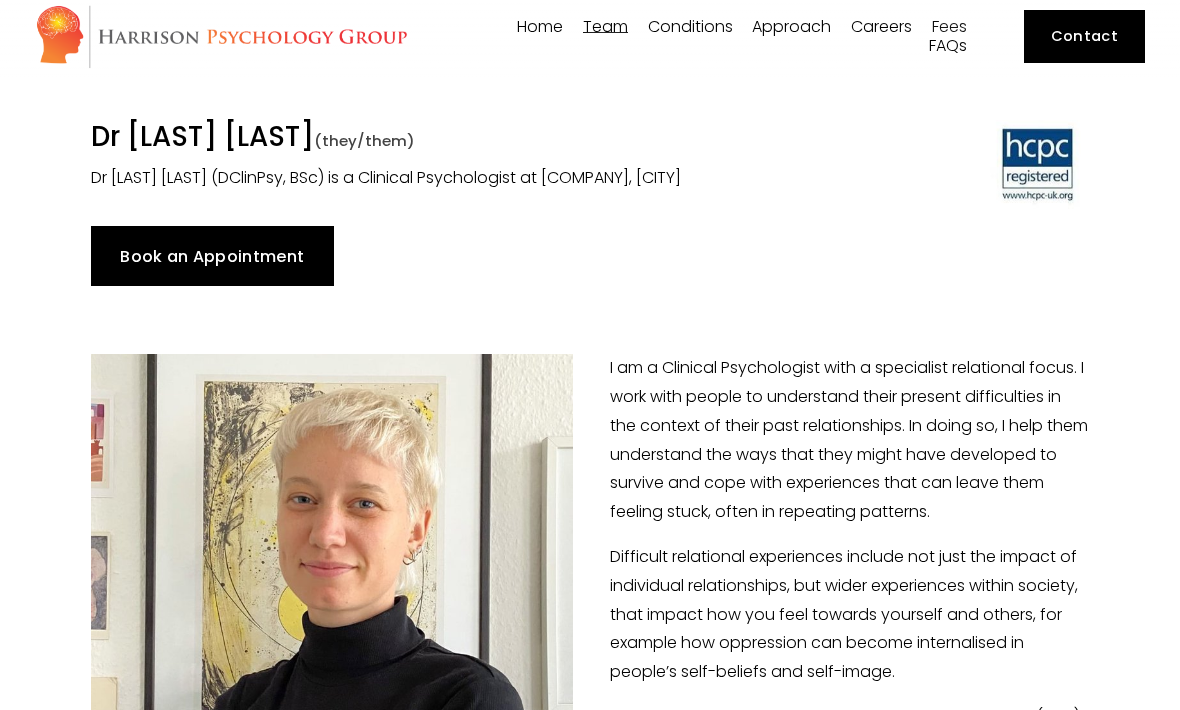 scroll, scrollTop: 0, scrollLeft: 0, axis: both 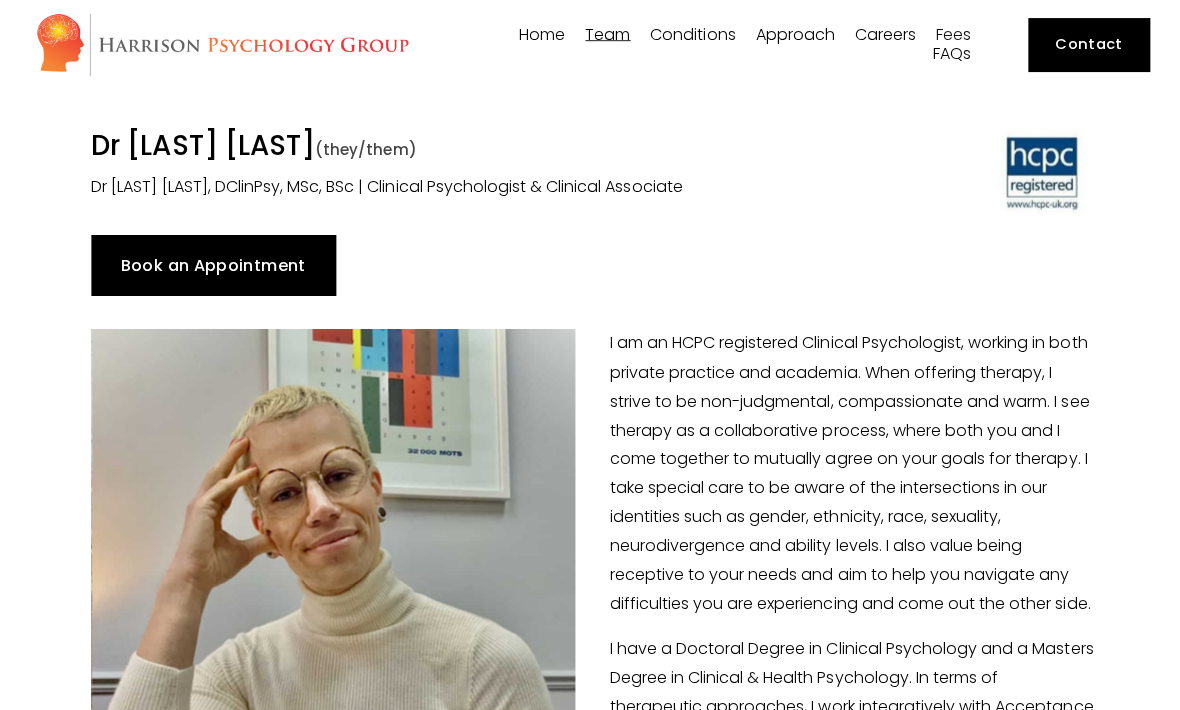 click on "I am an HCPC registered Clinical Psychologist, working in both private practice and academia. When offering therapy, I strive to be non-judgmental, compassionate and warm. I see therapy as a collaborative process, where both you and I come together to mutually agree on your goals for therapy. I take special care to be aware of the intersections in our identities such as gender, ethnicity, race, sexuality, neurodivergence and ability levels. I also value being receptive to your needs and aim to help you navigate any difficulties you are experiencing and come out the other side.  I have experience working with depression, anxiety, trauma, shame, bereavement, neurodivergence, autism, relationship difficulties and family strain. My main areas of expertise are in working with gender, sexuality and relationship diversity (GSRD). I am also a published researcher in scientific journals regarding my affirmative research on the sexualities of trans and non-binary people." at bounding box center (590, 769) 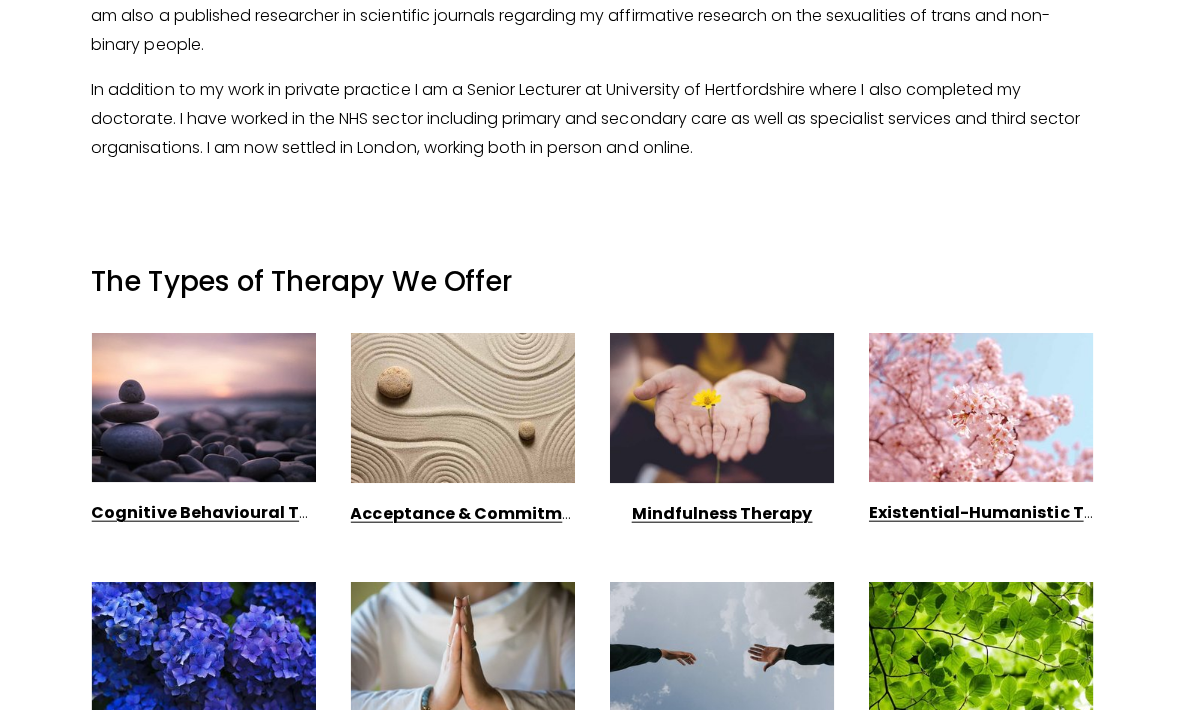 scroll, scrollTop: 1047, scrollLeft: 0, axis: vertical 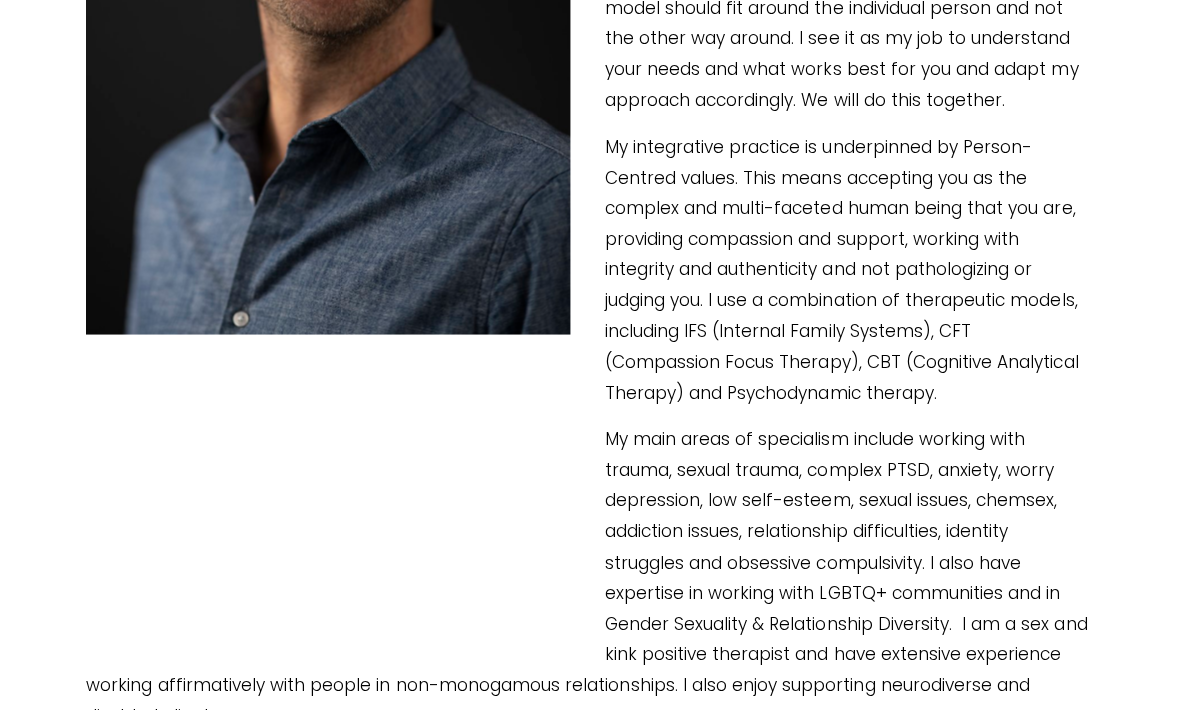 click on "My main areas of specialism include working with trauma, sexual trauma, complex PTSD, anxiety, worry depression, low self-esteem, sexual issues, chemsex, addiction issues, relationship difficulties, identity struggles and obsessive compulsivity. I also have expertise in working with LGBTQ+ communities and in Gender Sexuality & Relationship Diversity.  I am a sex and kink positive therapist and have extensive experience working affirmatively with people in non-monogamous relationships. I also enjoy supporting neurodiverse and disabled clients." at bounding box center [590, 575] 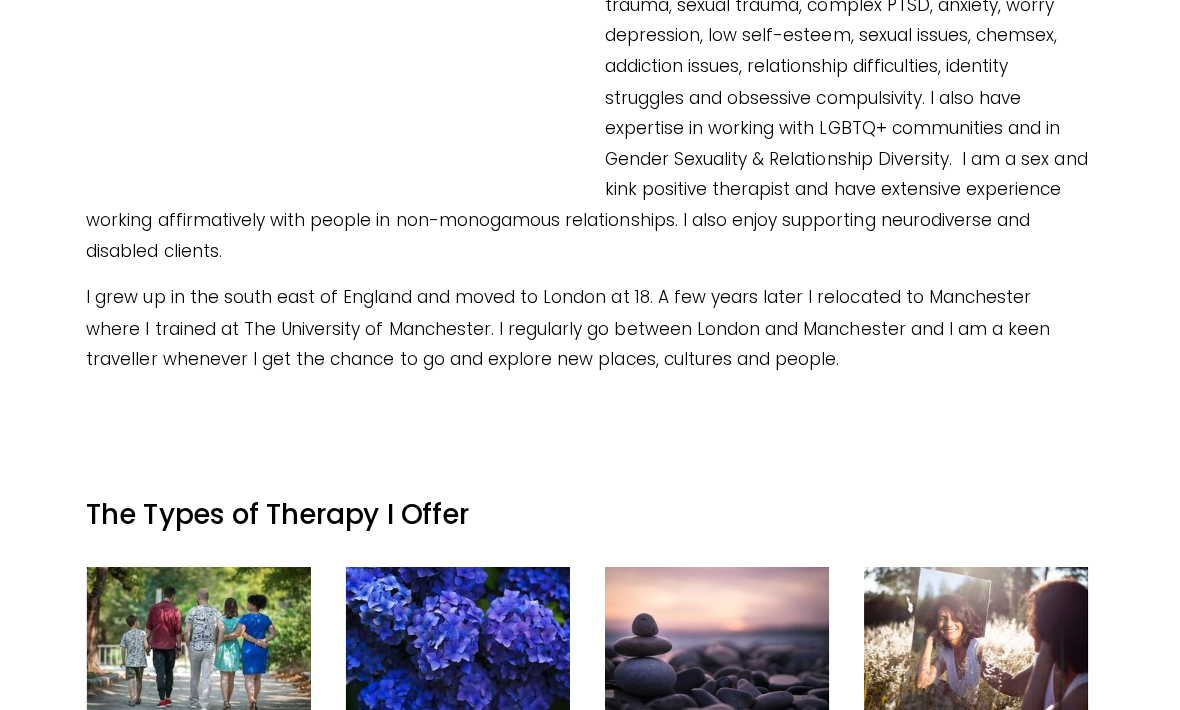 scroll, scrollTop: 1208, scrollLeft: 0, axis: vertical 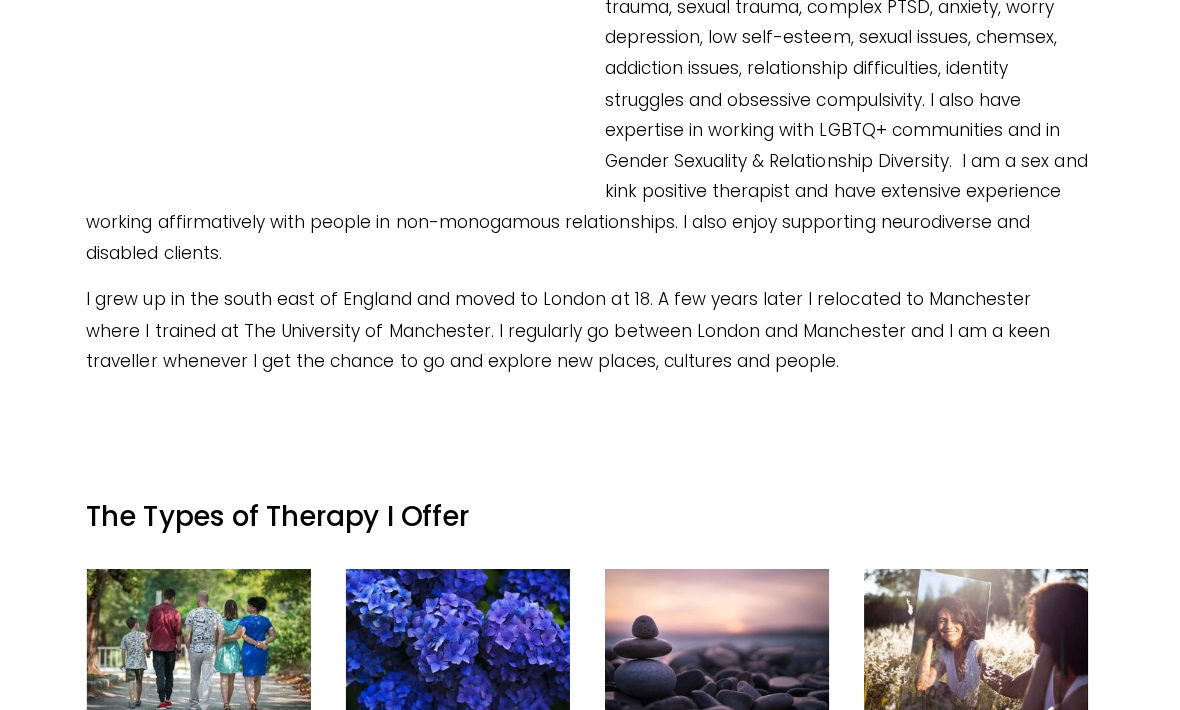 click on "My main areas of specialism include working with trauma, sexual trauma, complex PTSD, anxiety, worry depression, low self-esteem, sexual issues, chemsex, addiction issues, relationship difficulties, identity struggles and obsessive compulsivity. I also have expertise in working with LGBTQ+ communities and in Gender Sexuality & Relationship Diversity.  I am a sex and kink positive therapist and have extensive experience working affirmatively with people in non-monogamous relationships. I also enjoy supporting neurodiverse and disabled clients." at bounding box center [590, 114] 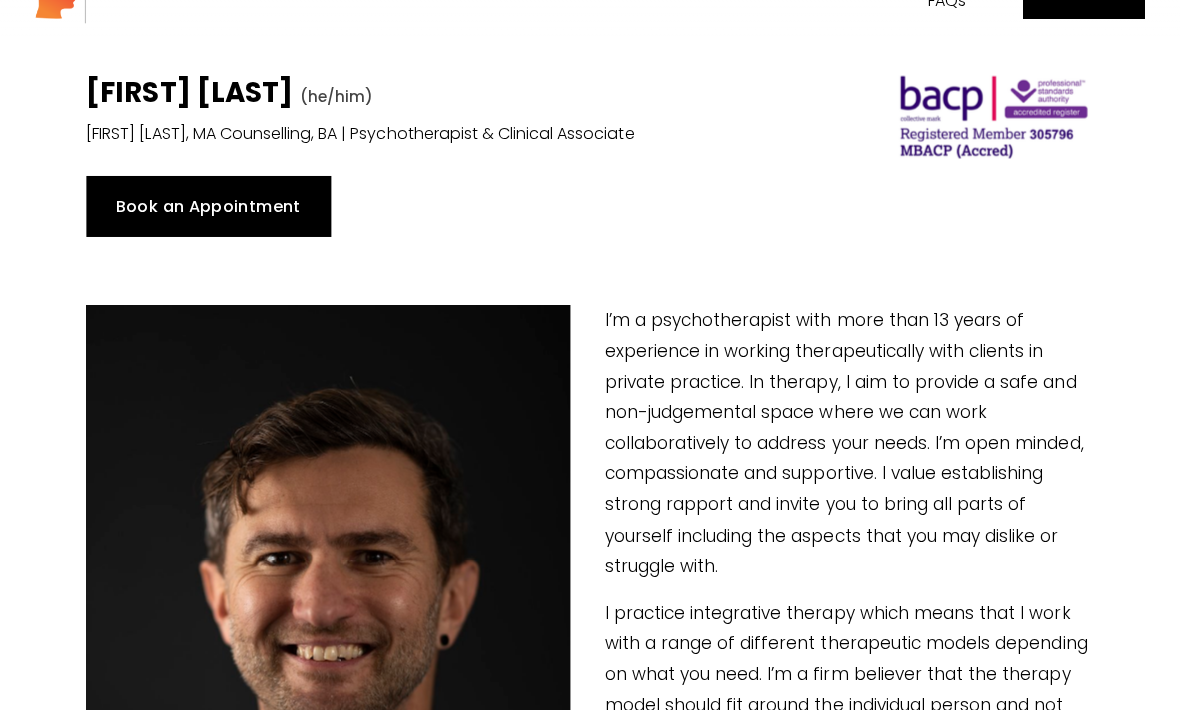 scroll, scrollTop: 0, scrollLeft: 0, axis: both 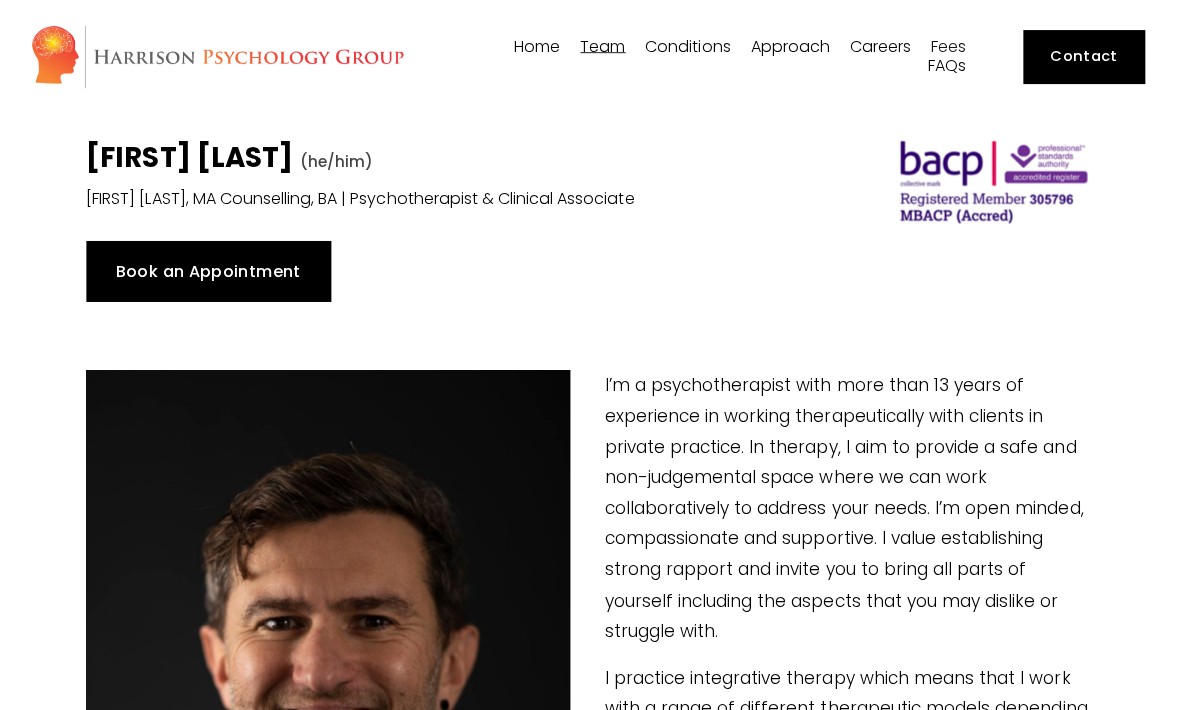 type on "42.18" 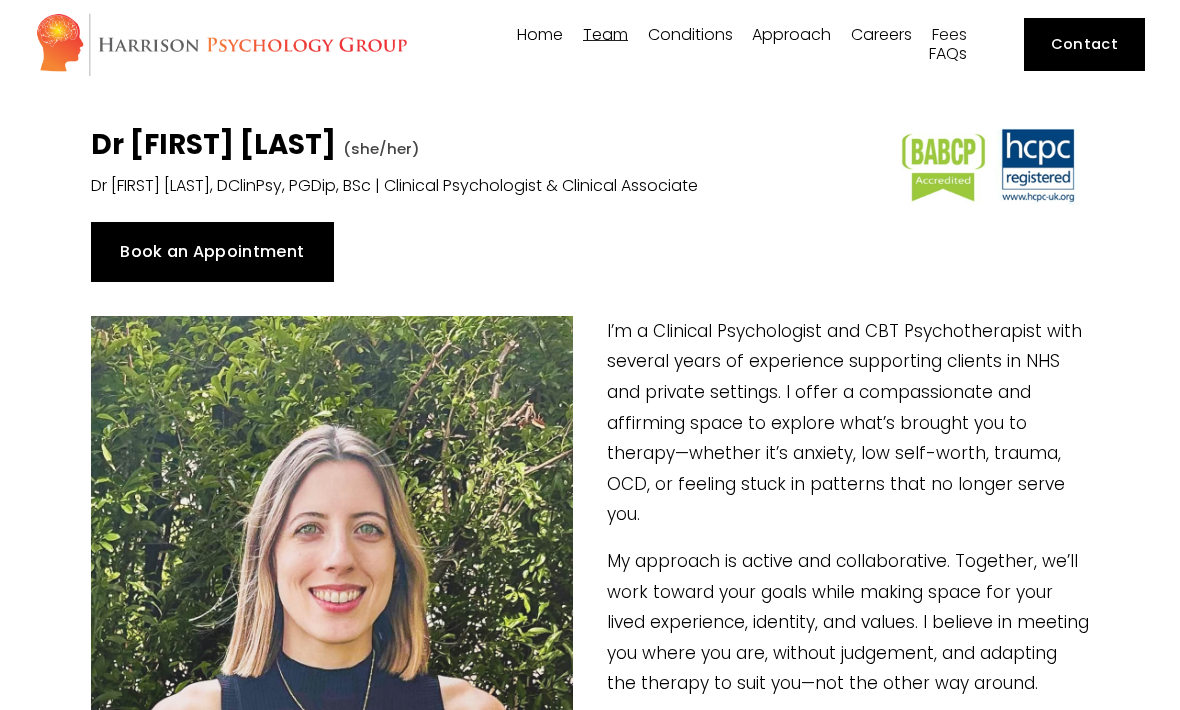 scroll, scrollTop: 0, scrollLeft: 0, axis: both 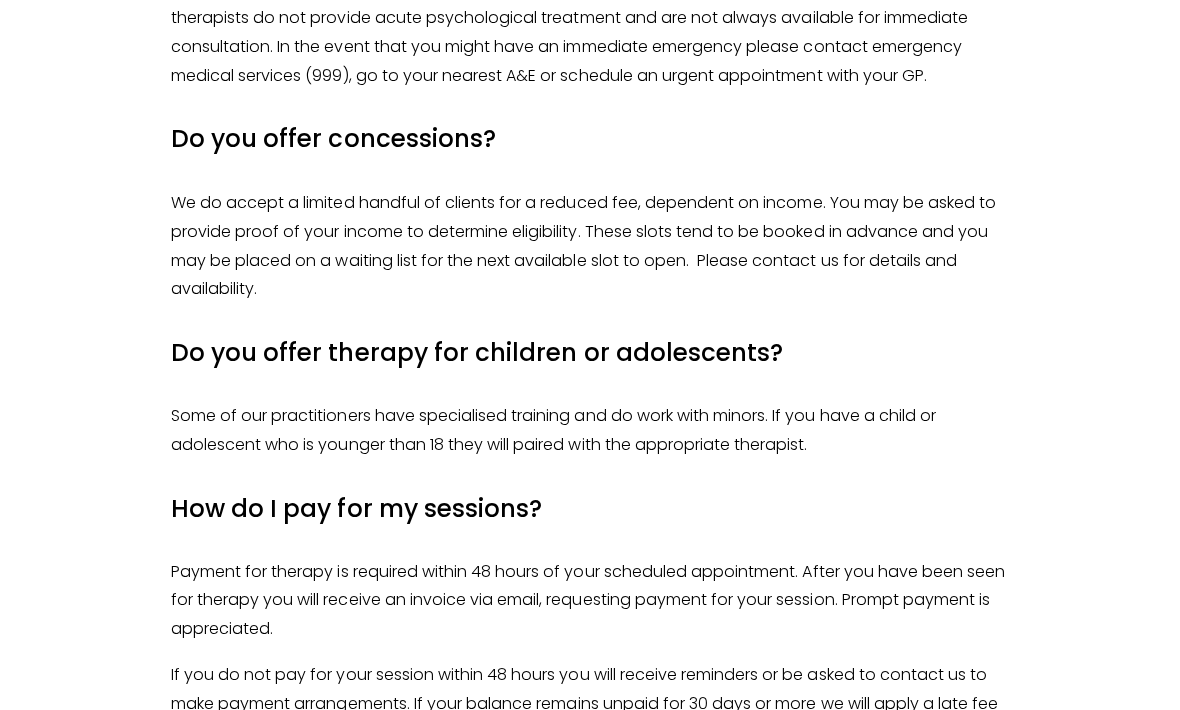 click on "Do you offer concessions?" at bounding box center [590, 138] 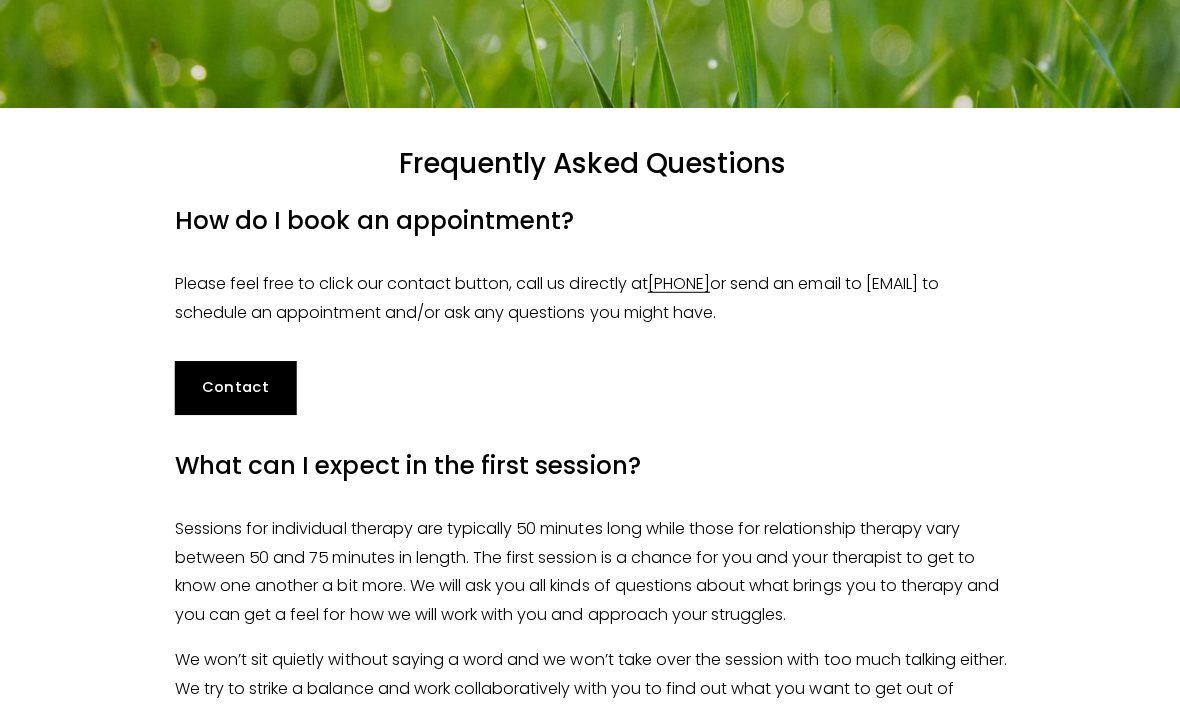 scroll, scrollTop: 0, scrollLeft: 0, axis: both 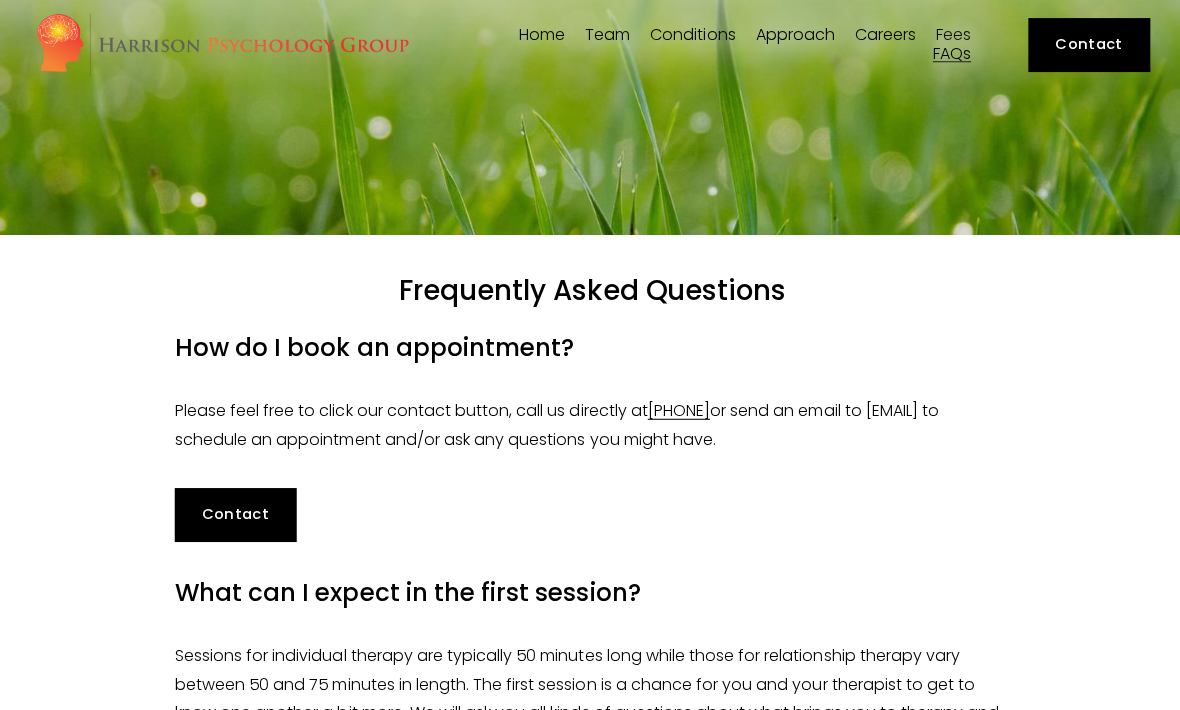 click on "Fees" at bounding box center [949, 34] 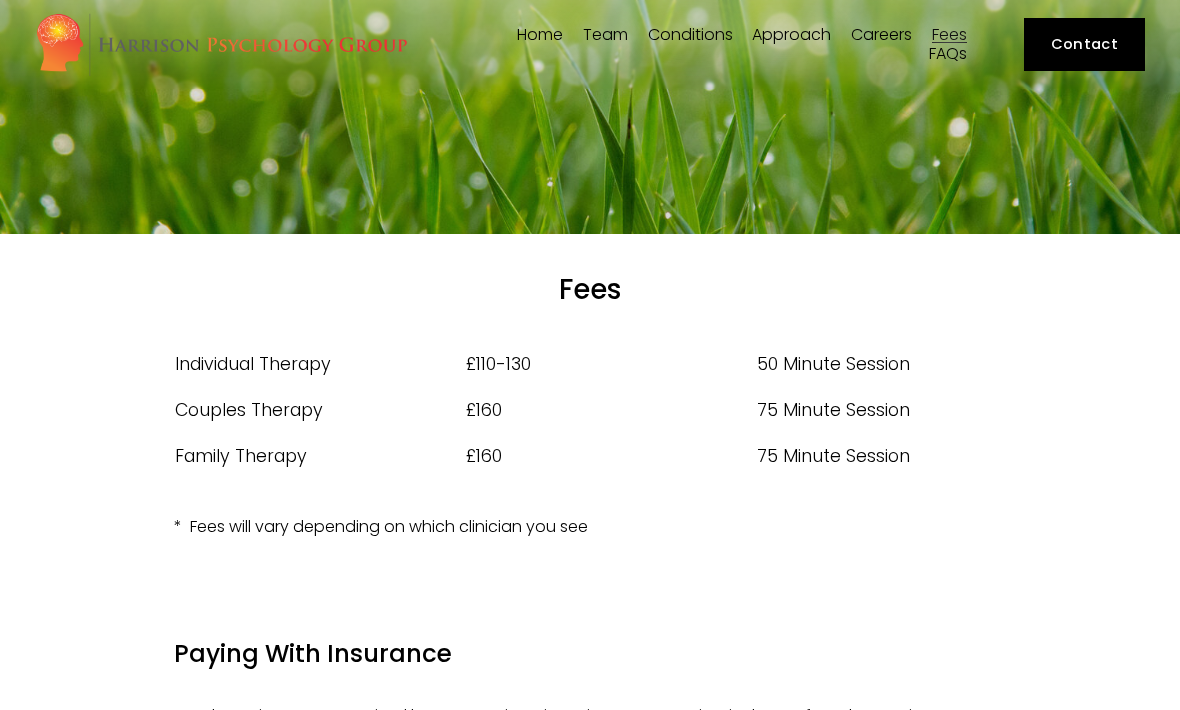 scroll, scrollTop: 0, scrollLeft: 0, axis: both 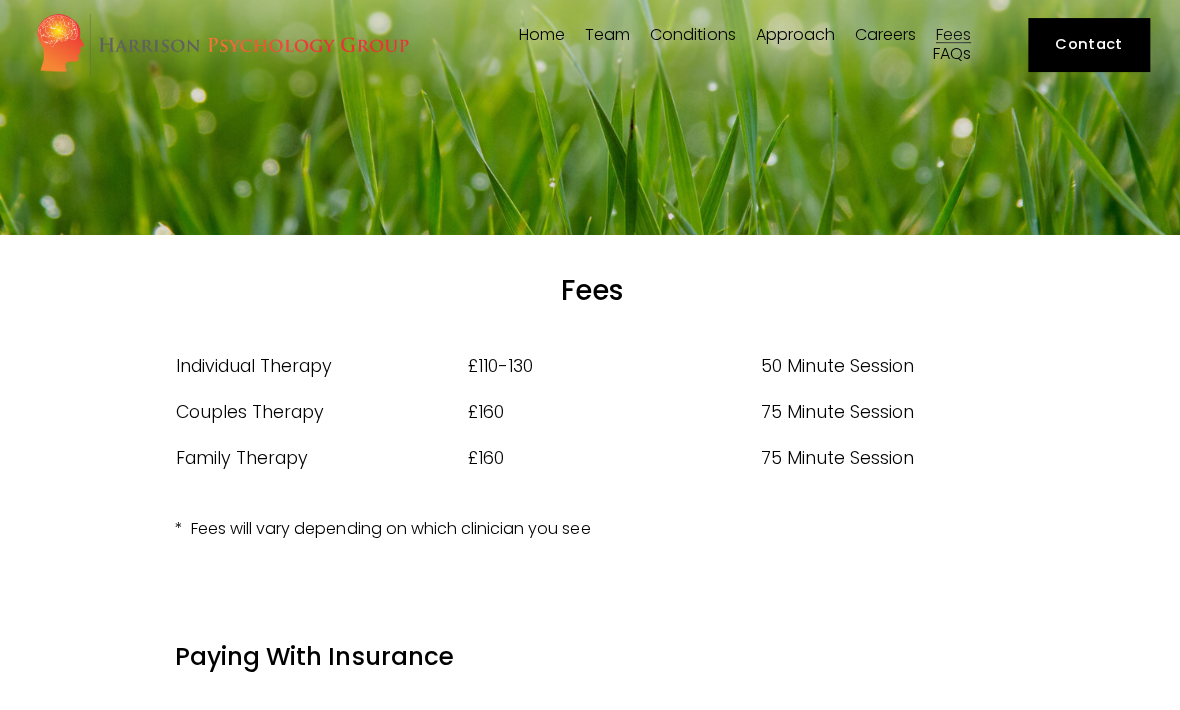 click on "Agoraphobia" at bounding box center [0, 0] 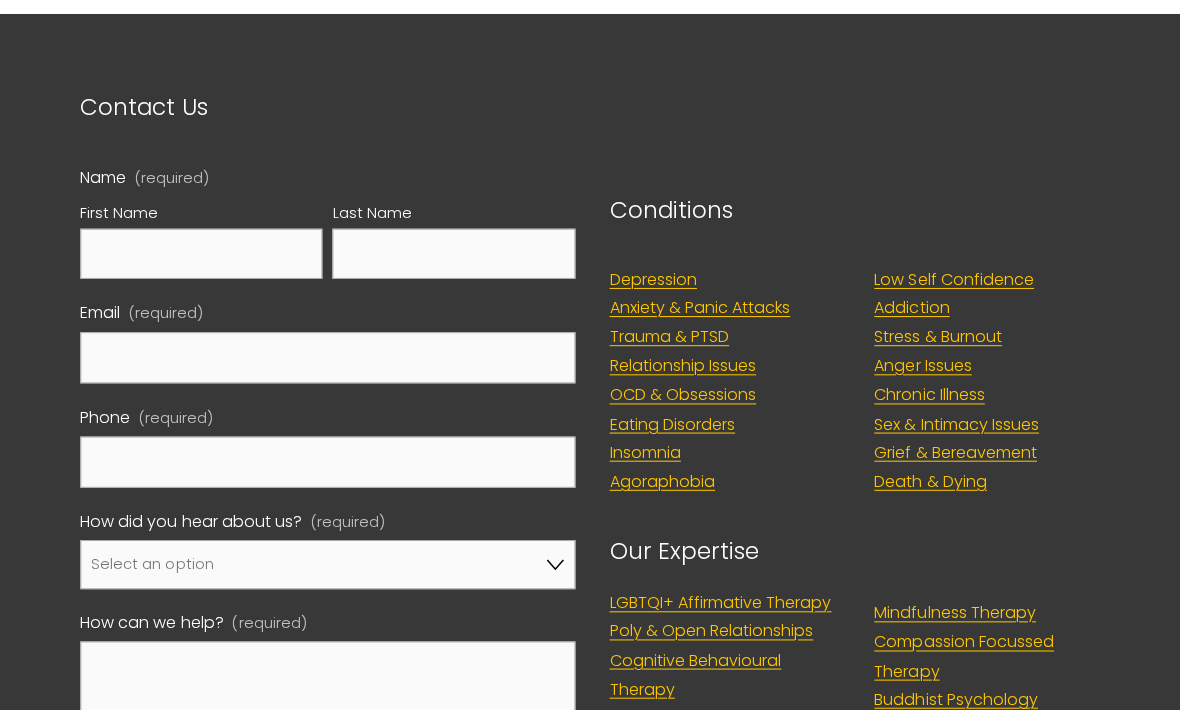 scroll, scrollTop: 1059, scrollLeft: 0, axis: vertical 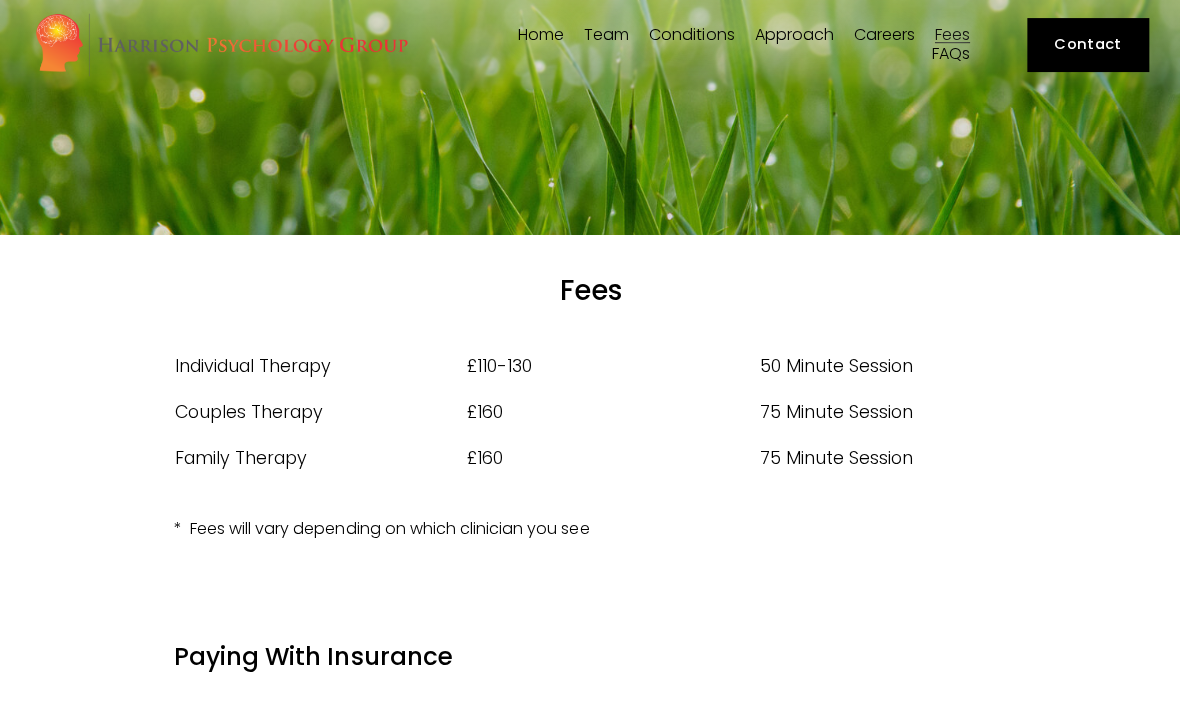 click on "Agoraphobia" at bounding box center (0, 0) 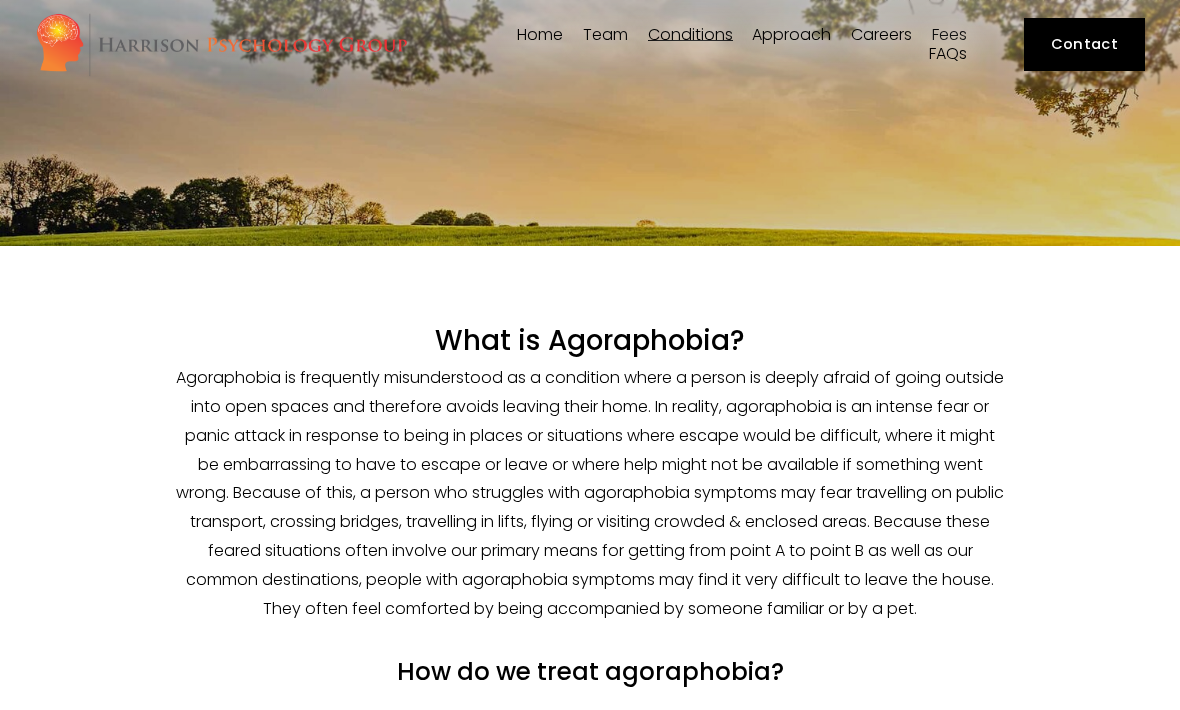 scroll, scrollTop: 0, scrollLeft: 0, axis: both 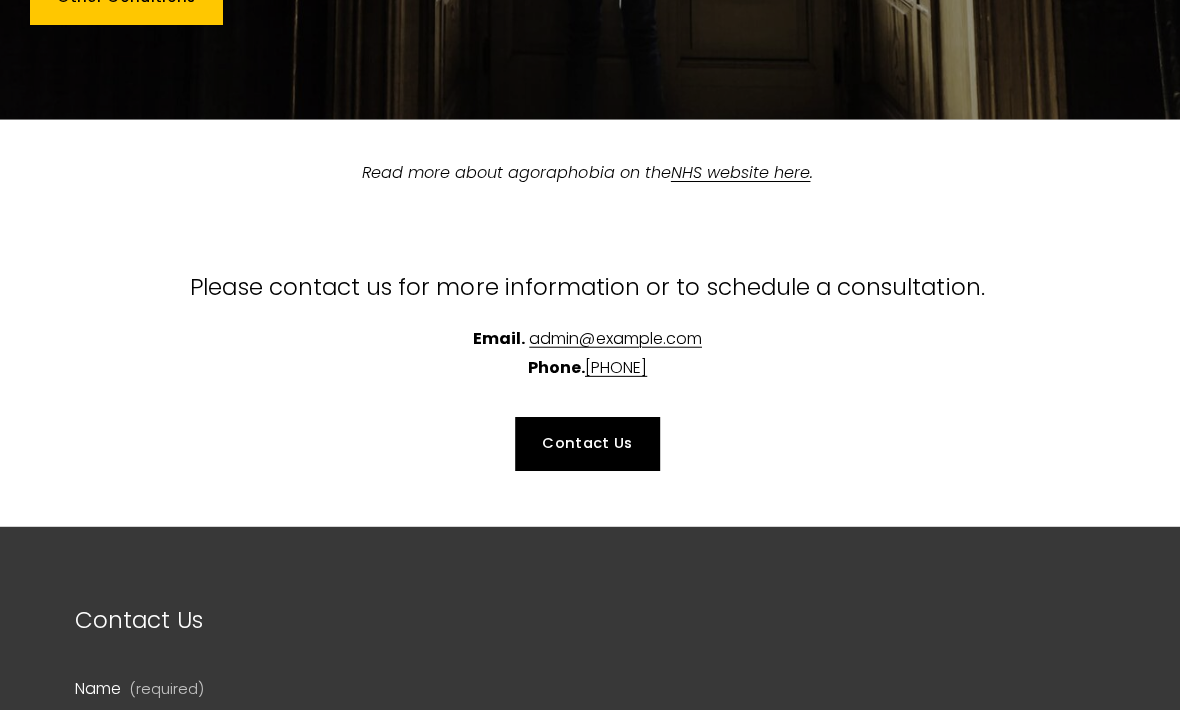 click on "NHS website here" at bounding box center (742, 171) 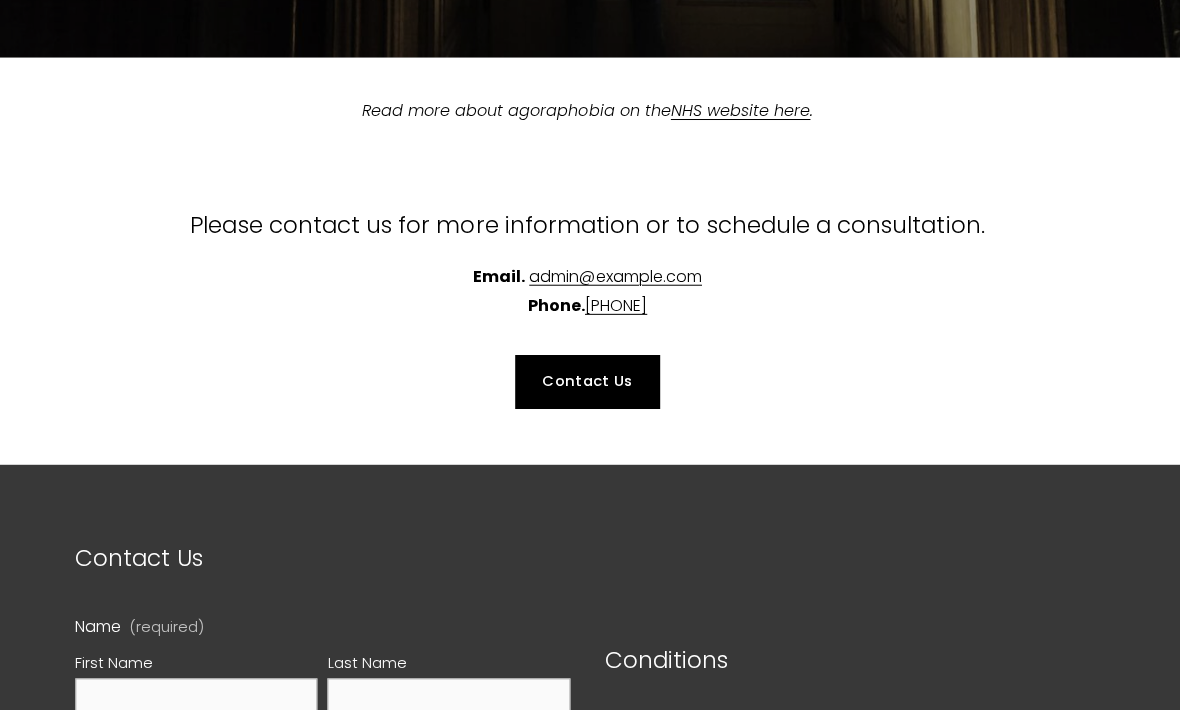 scroll, scrollTop: 2704, scrollLeft: 0, axis: vertical 